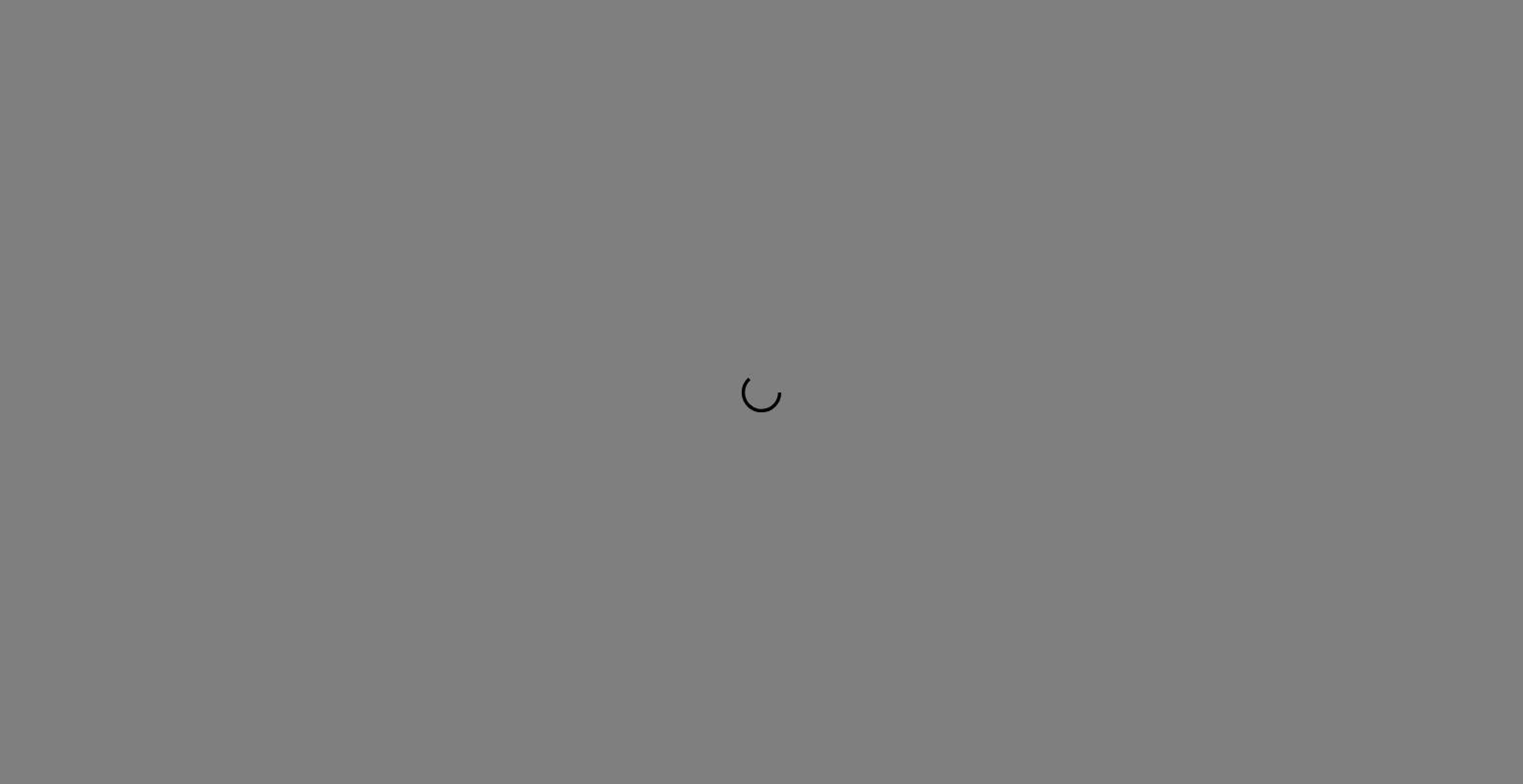 scroll, scrollTop: 0, scrollLeft: 0, axis: both 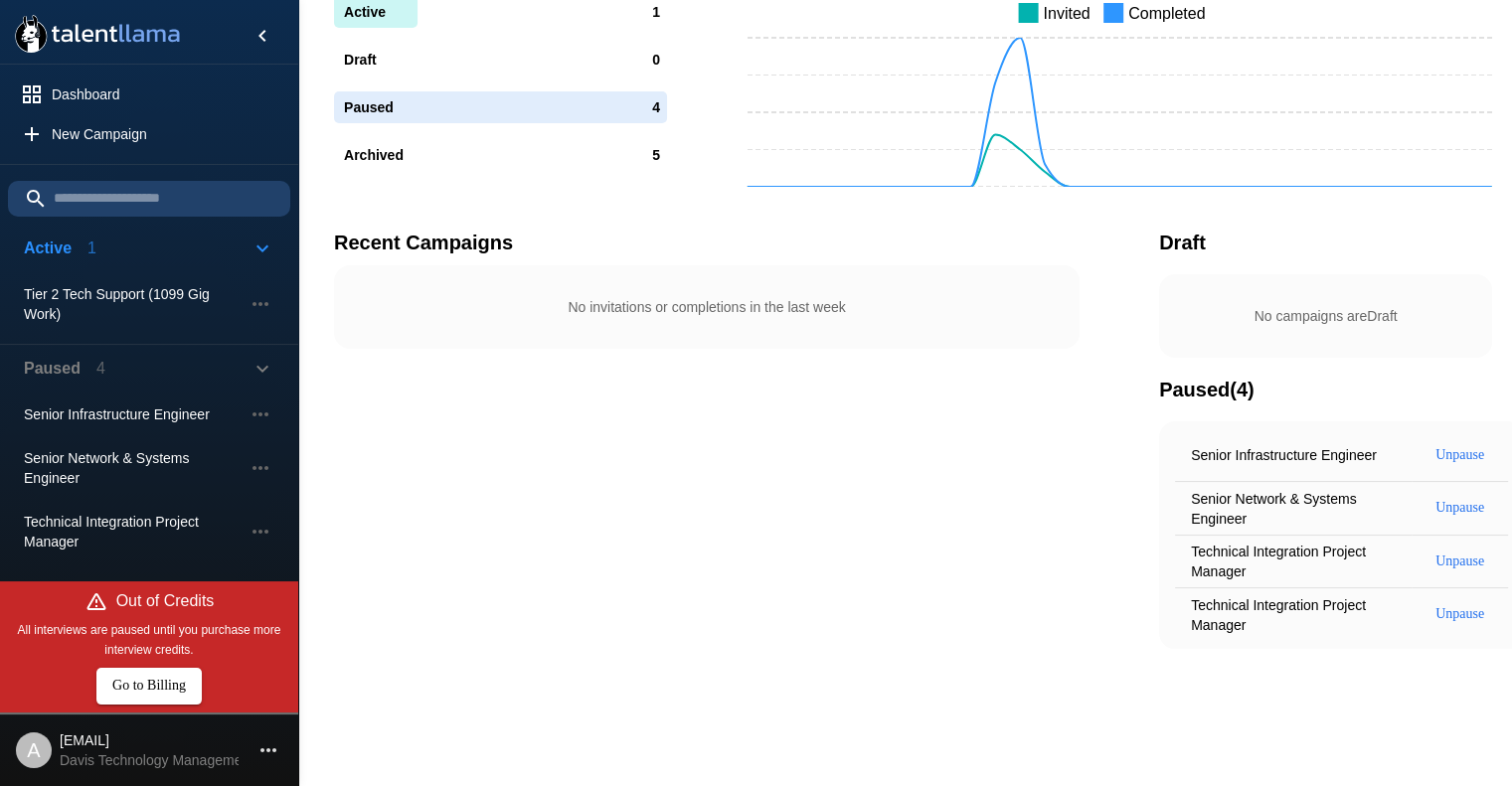 click on "Go to Billing" at bounding box center [149, 686] 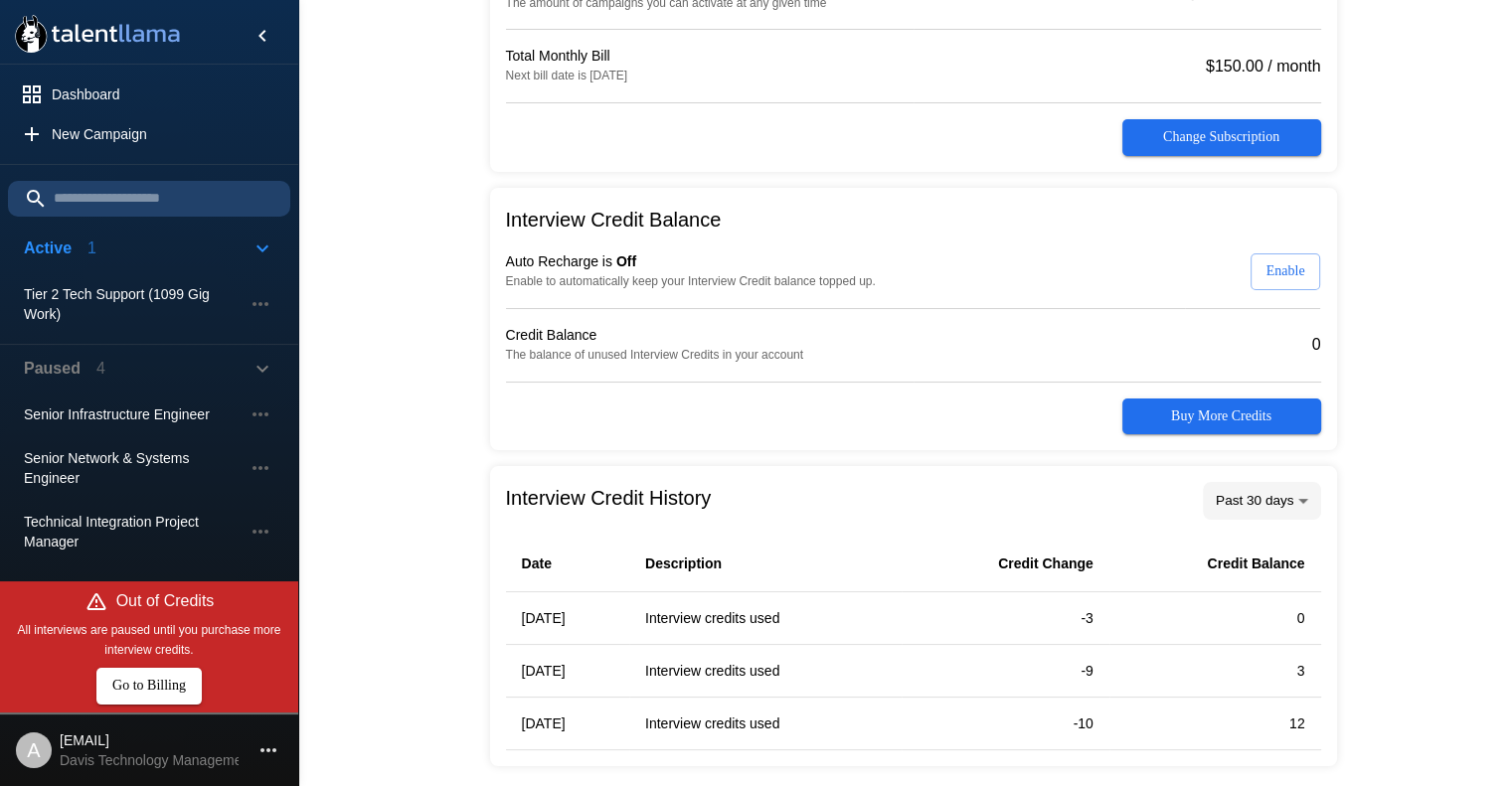 scroll, scrollTop: 284, scrollLeft: 0, axis: vertical 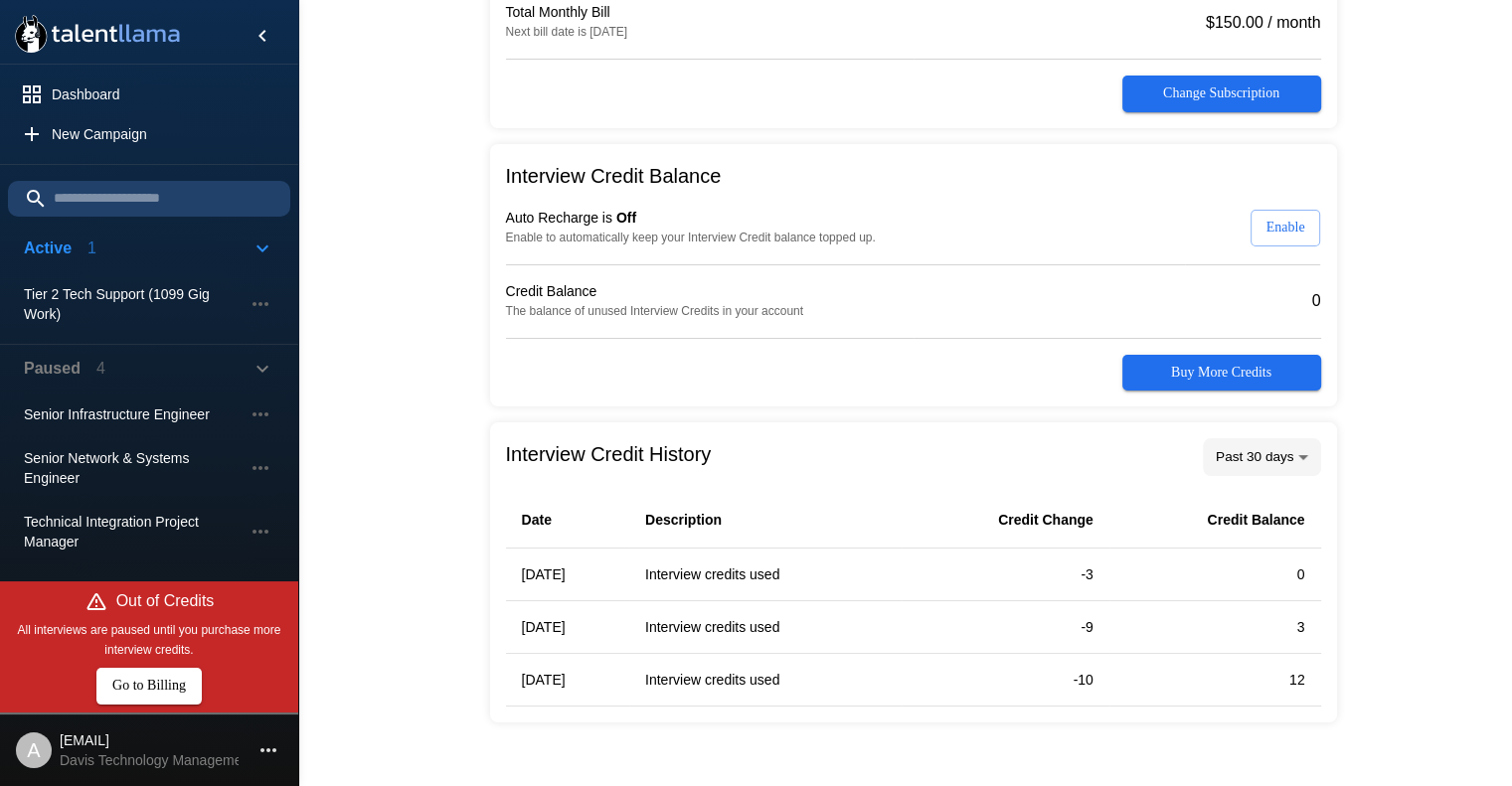 click on "Buy More Credits" at bounding box center [1222, 93] 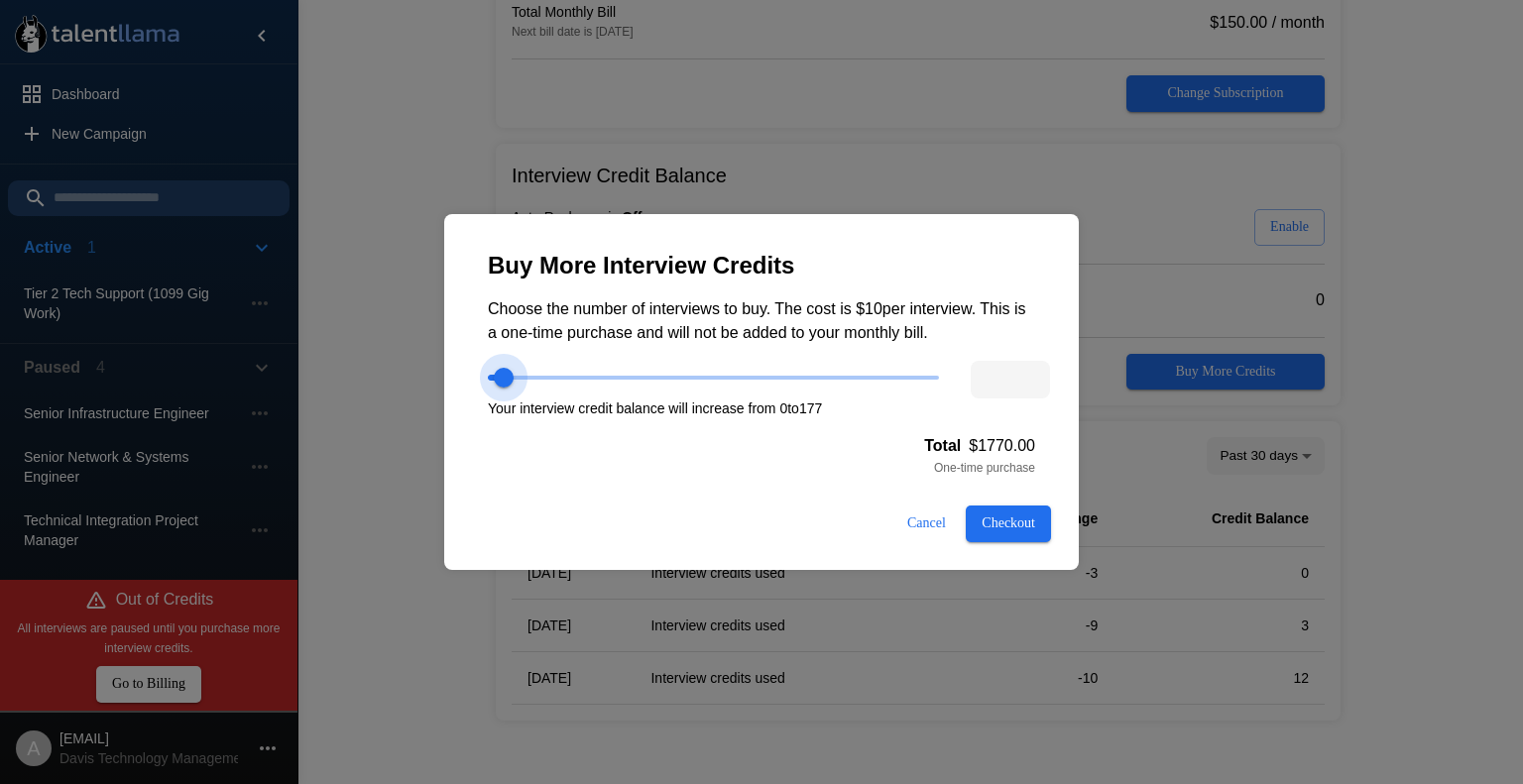 drag, startPoint x: 489, startPoint y: 374, endPoint x: 504, endPoint y: 389, distance: 21.213203 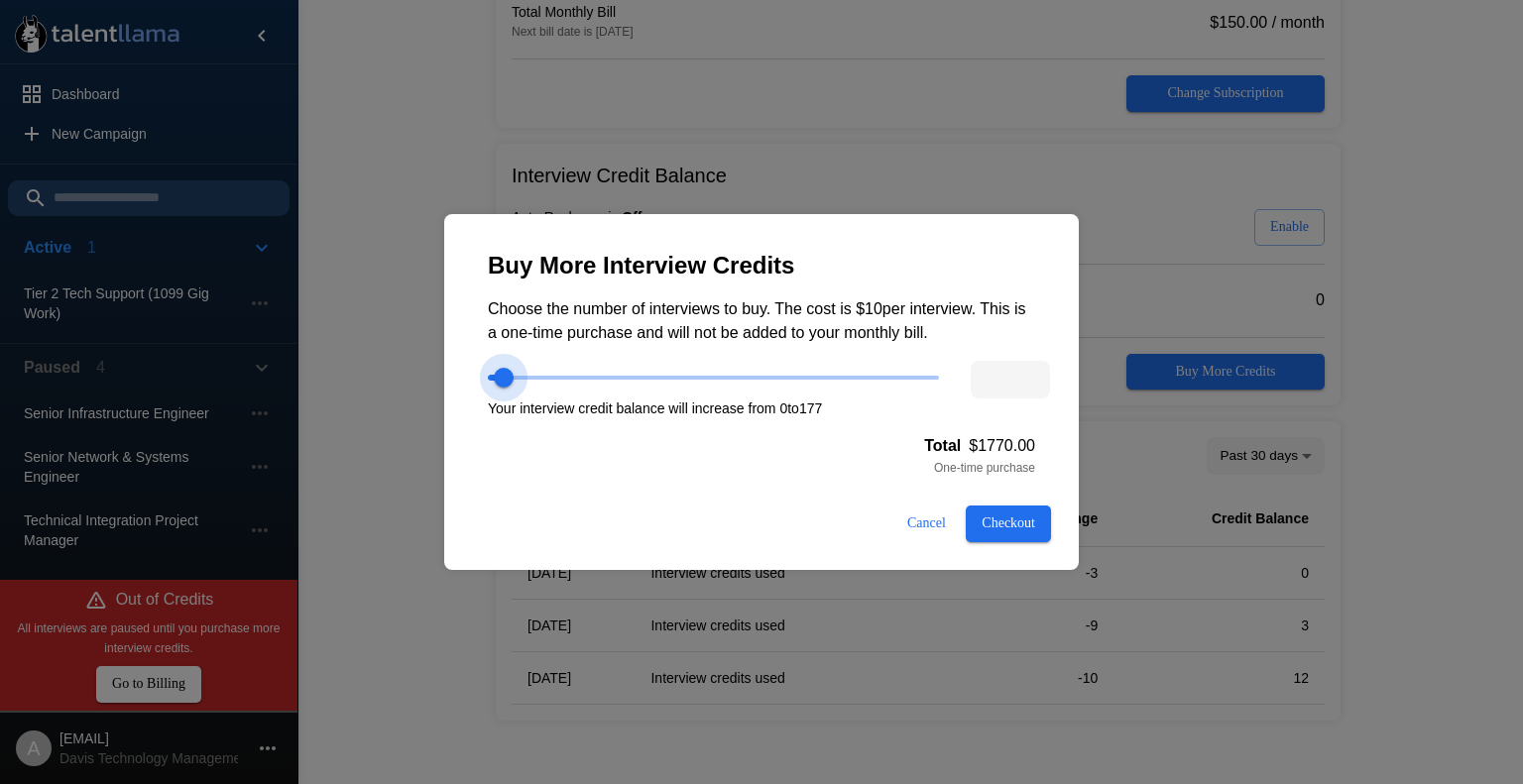 click at bounding box center (504, 378) 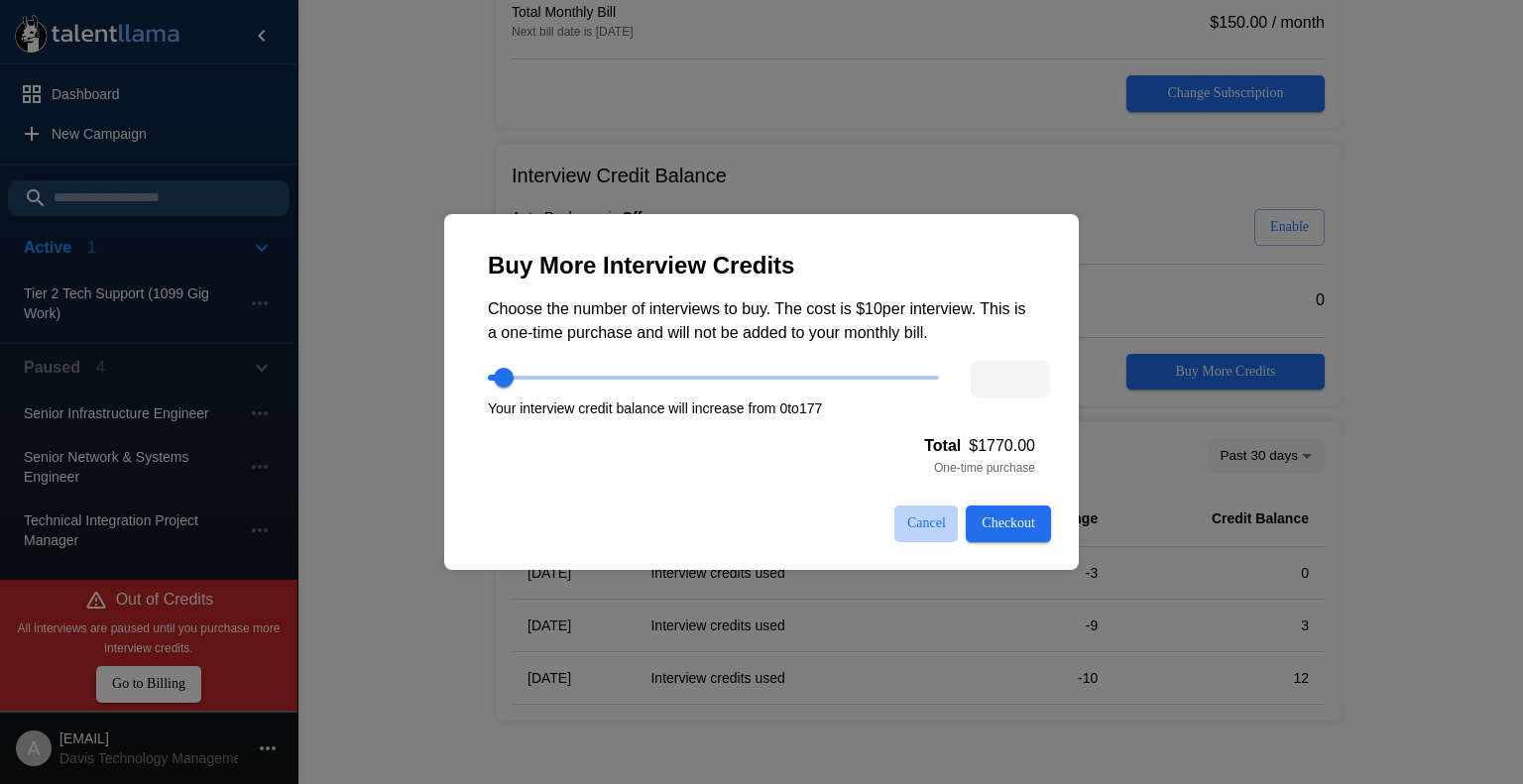 click on "Cancel" at bounding box center (926, 523) 